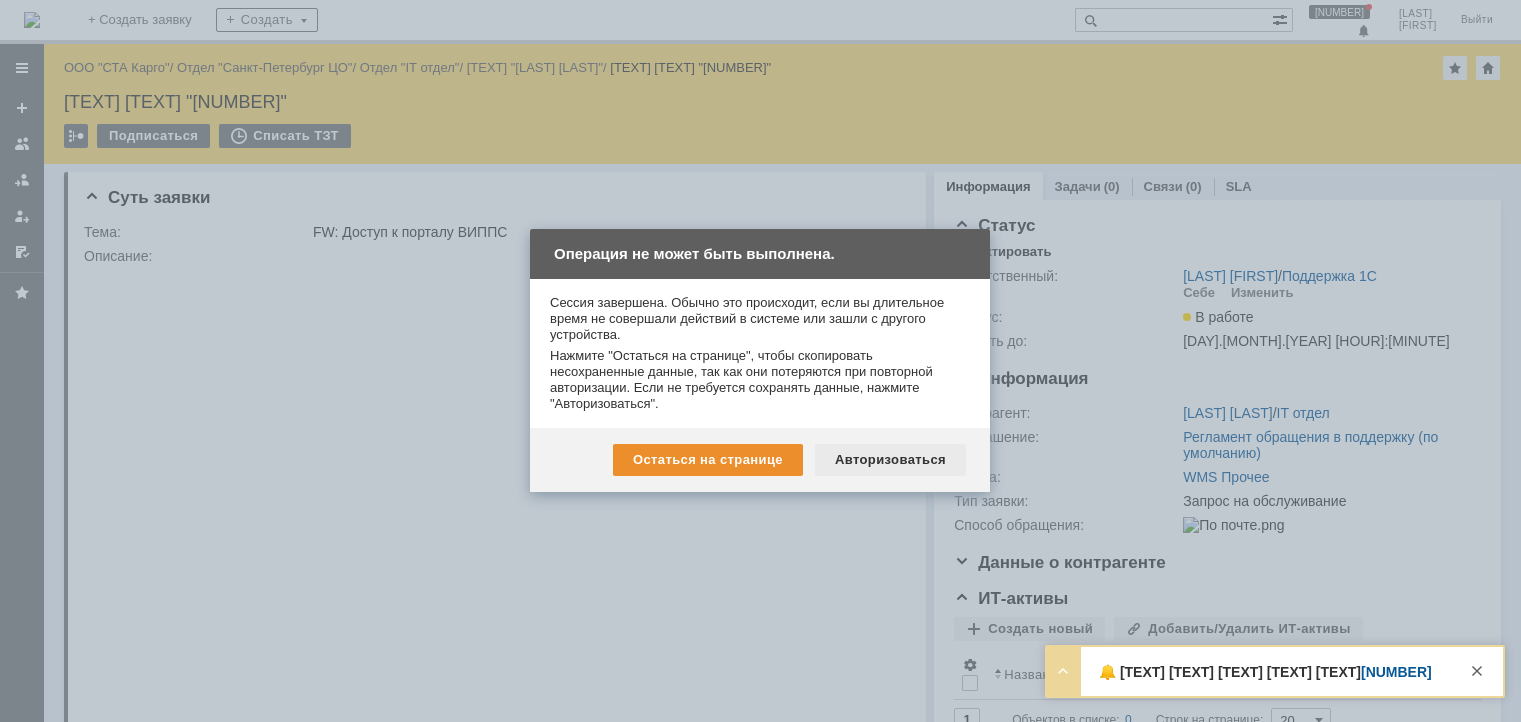 scroll, scrollTop: 0, scrollLeft: 0, axis: both 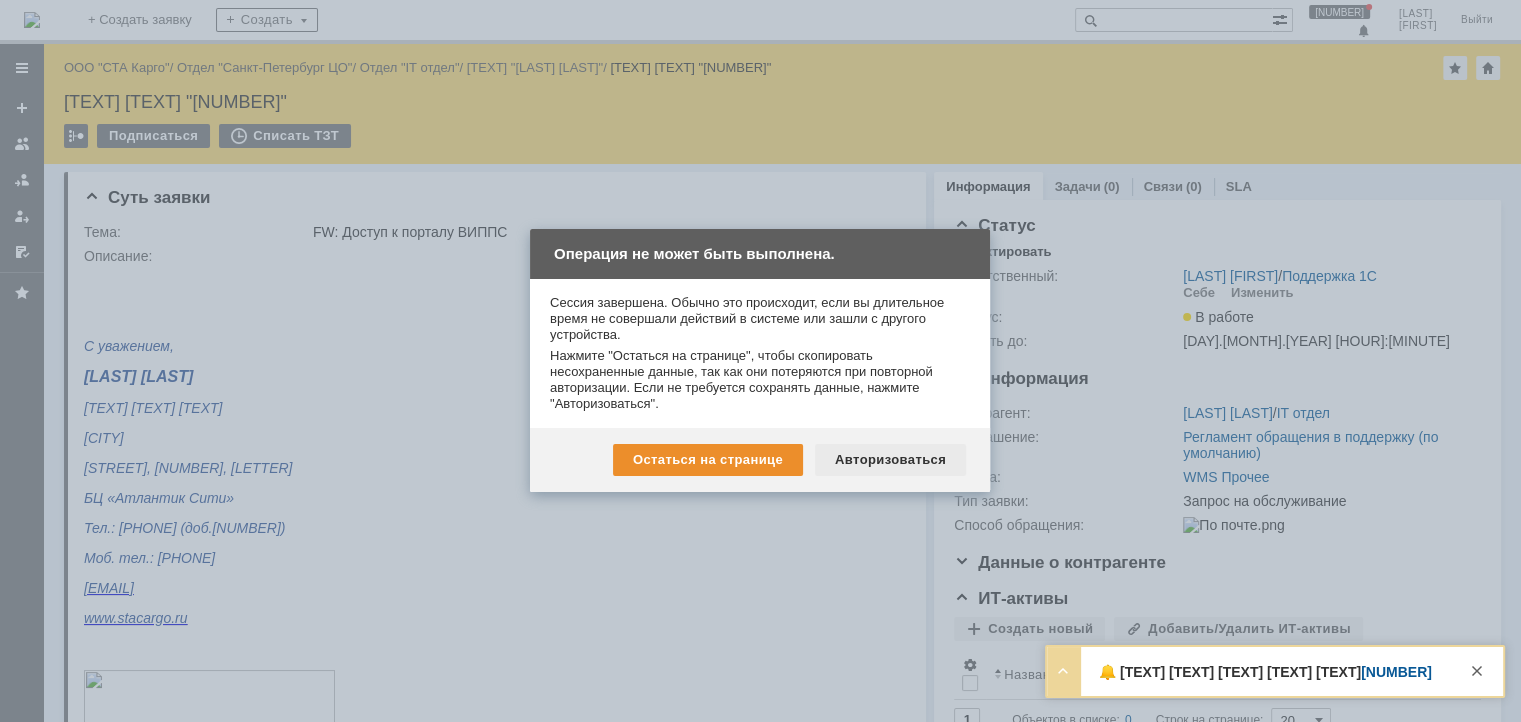 click on "Авторизоваться" at bounding box center [890, 460] 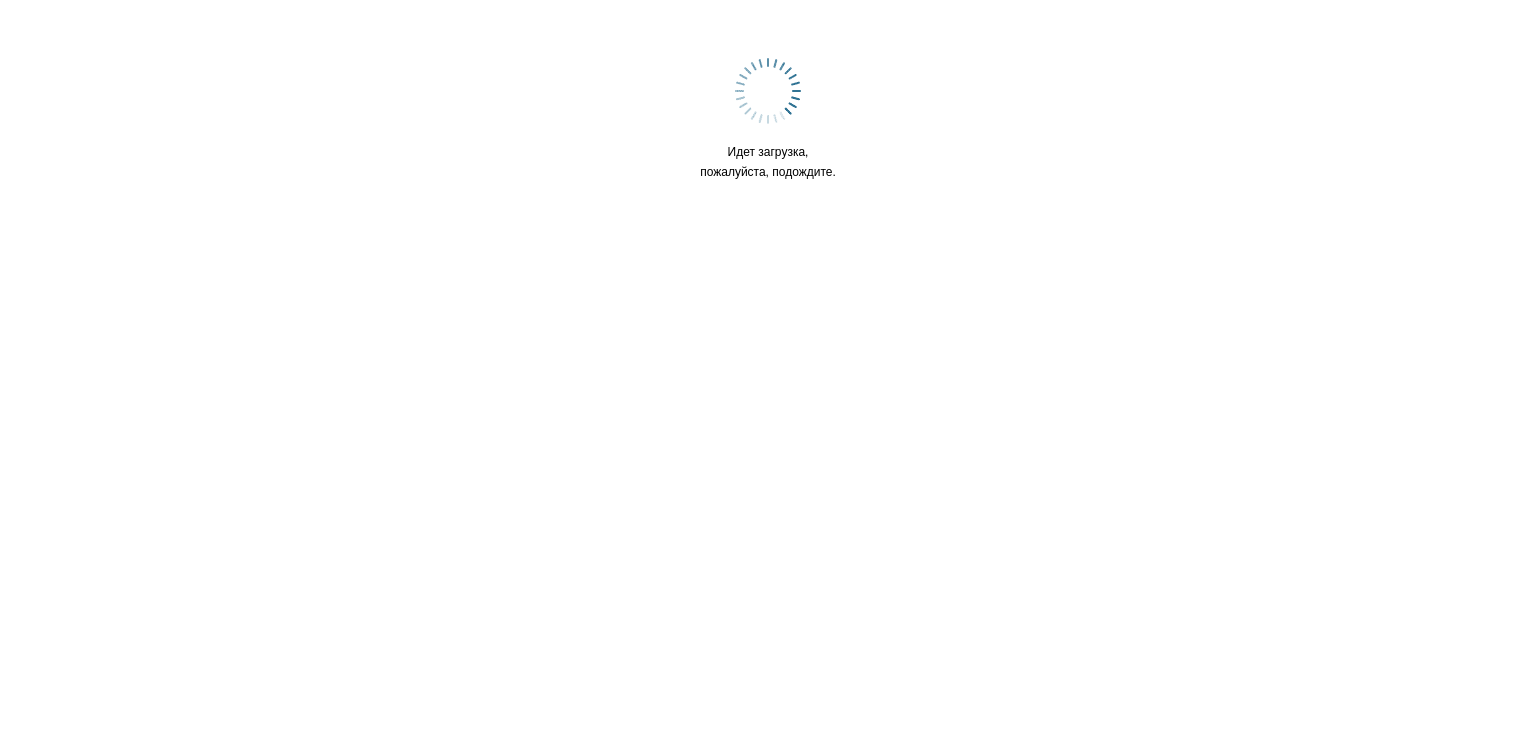 scroll, scrollTop: 0, scrollLeft: 0, axis: both 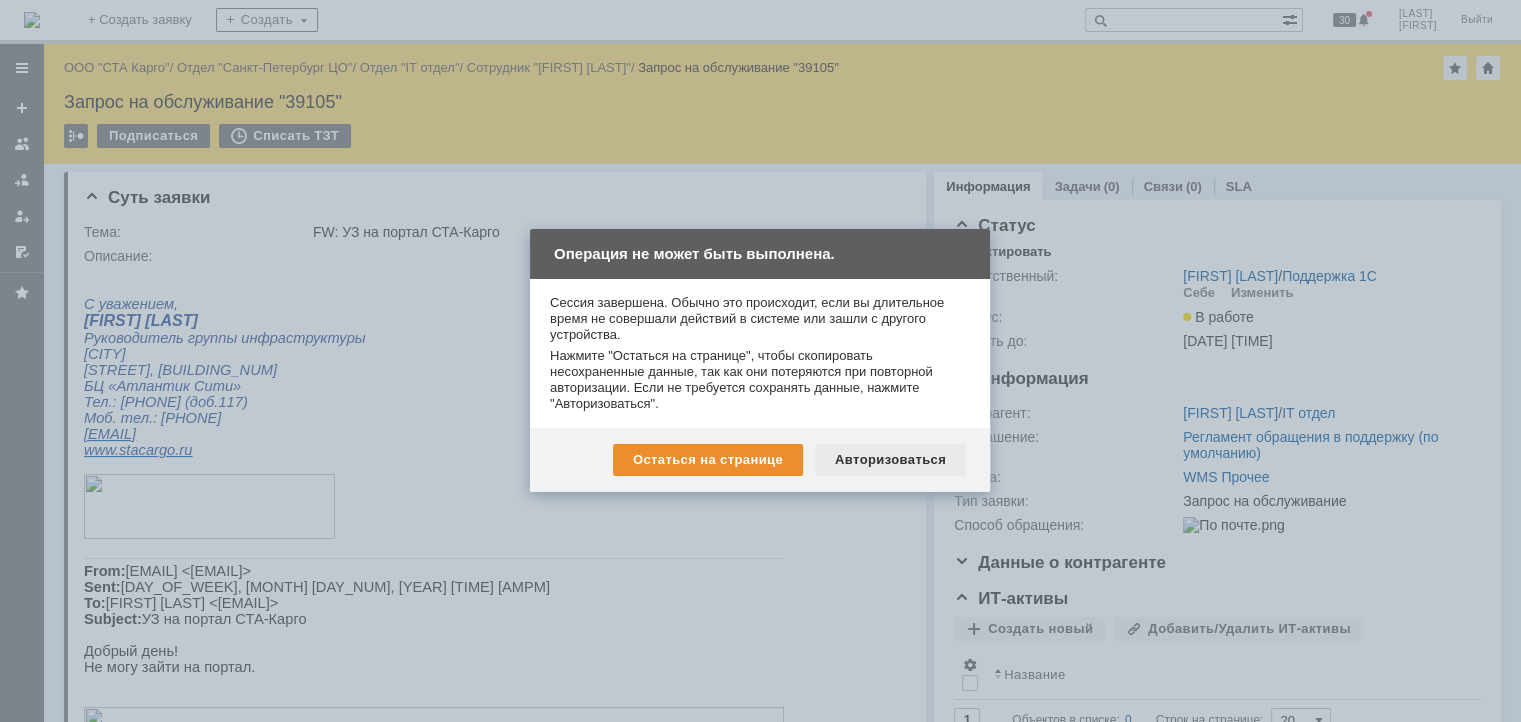 click on "Авторизоваться" at bounding box center (890, 460) 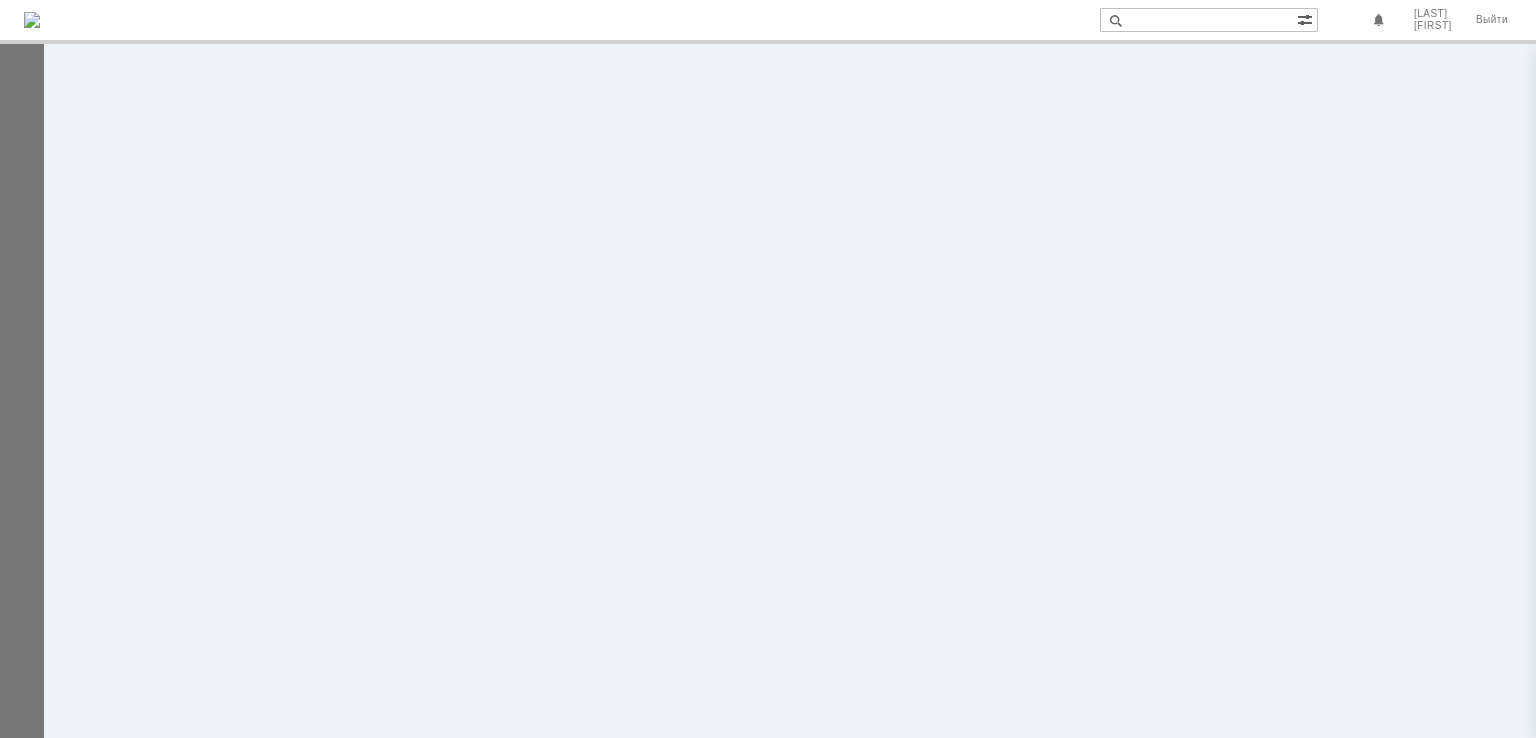 scroll, scrollTop: 0, scrollLeft: 0, axis: both 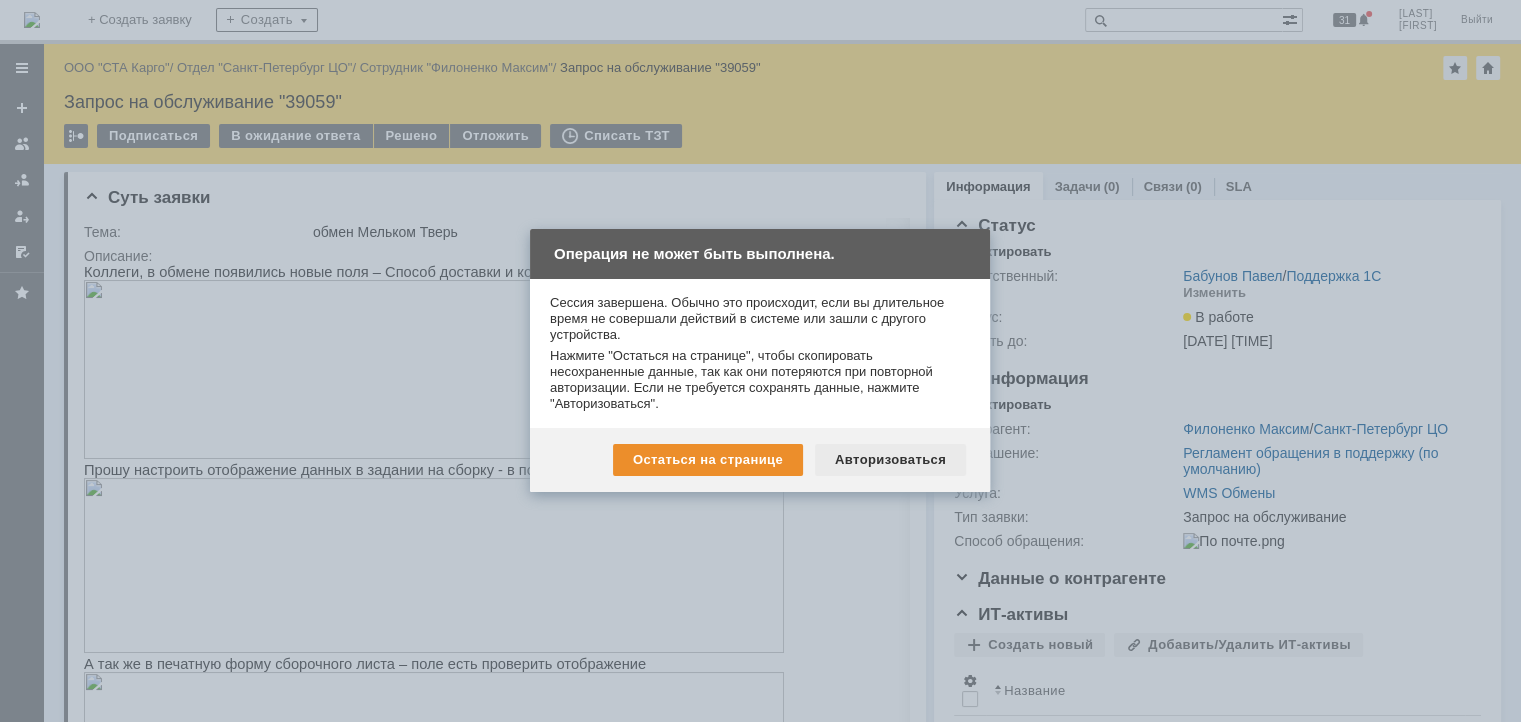 click on "Авторизоваться" at bounding box center [890, 460] 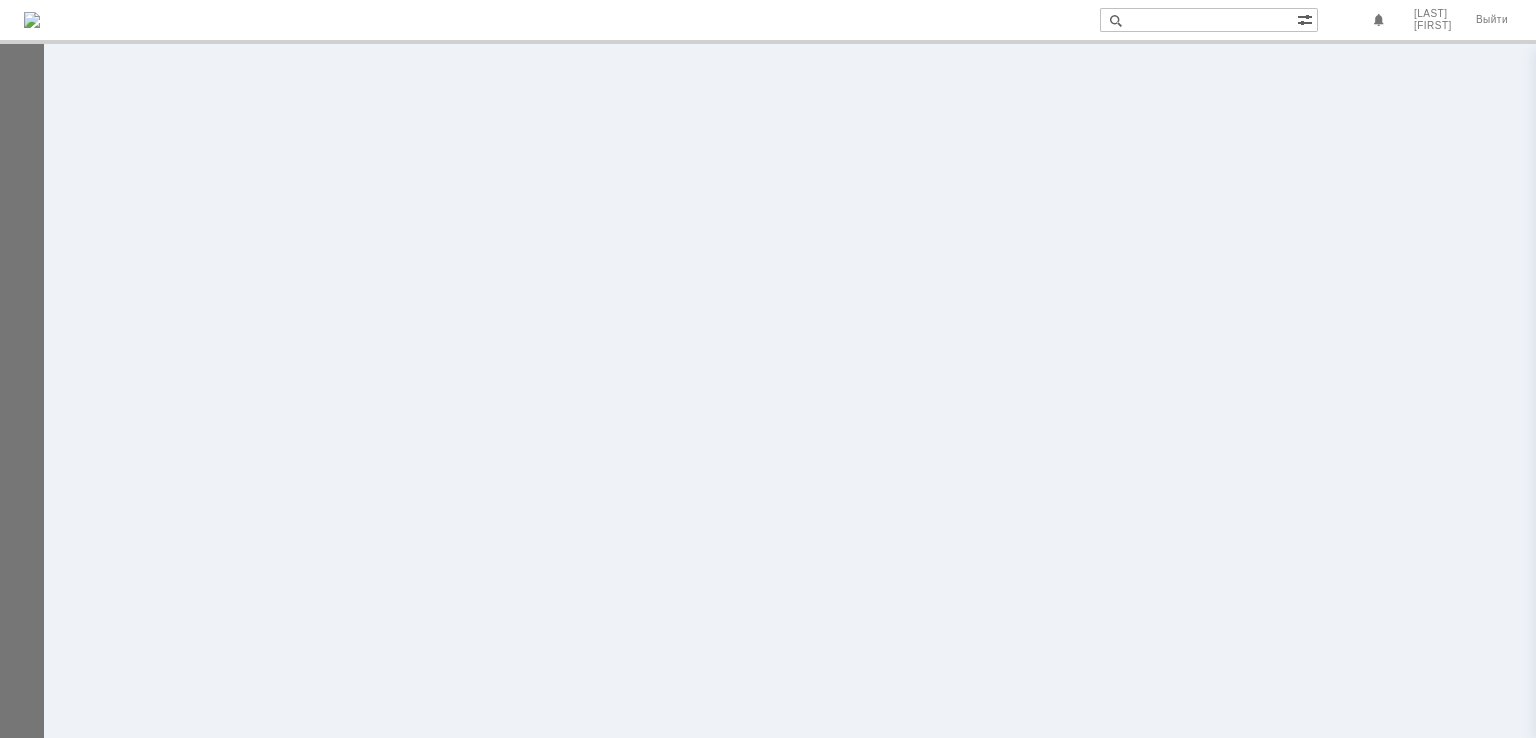 scroll, scrollTop: 0, scrollLeft: 0, axis: both 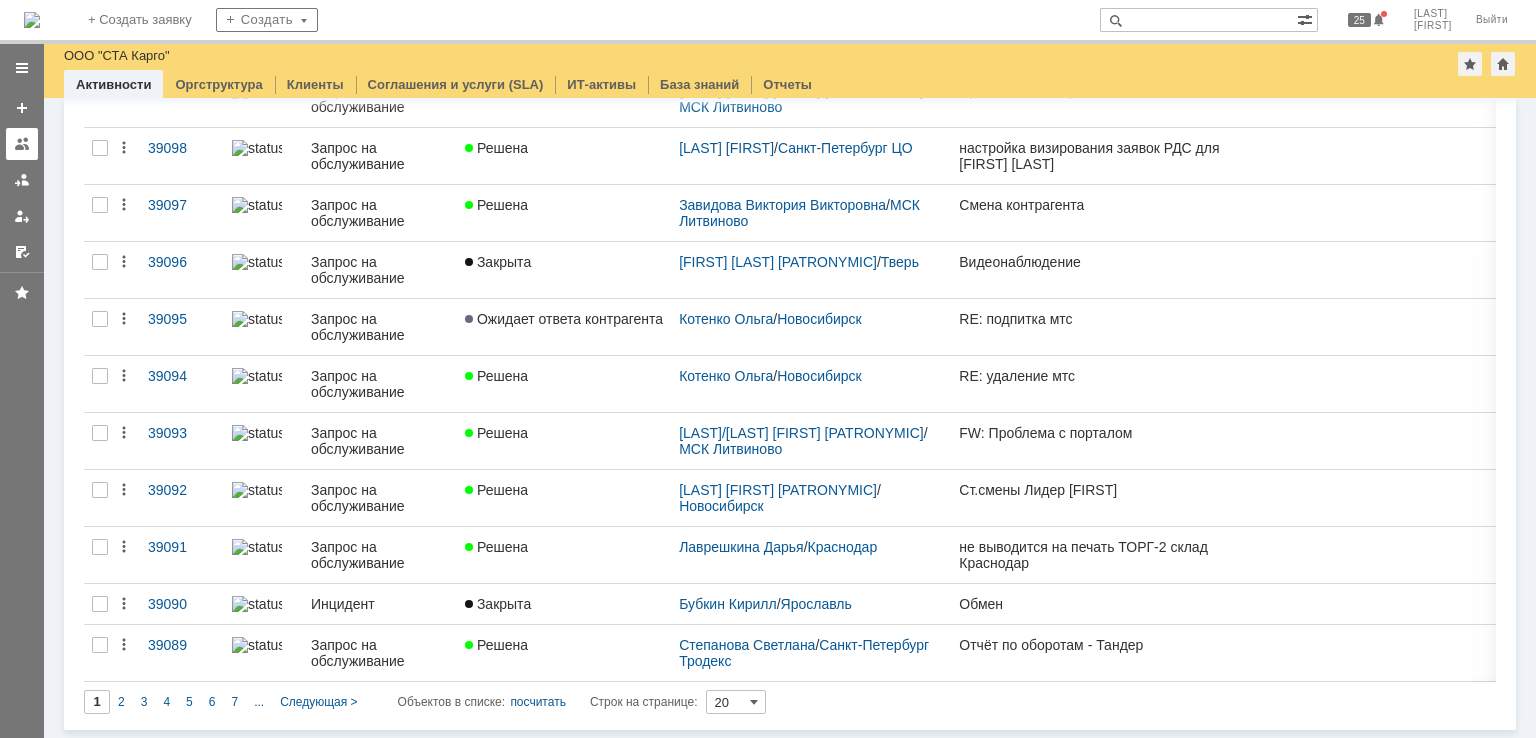 click at bounding box center [22, 144] 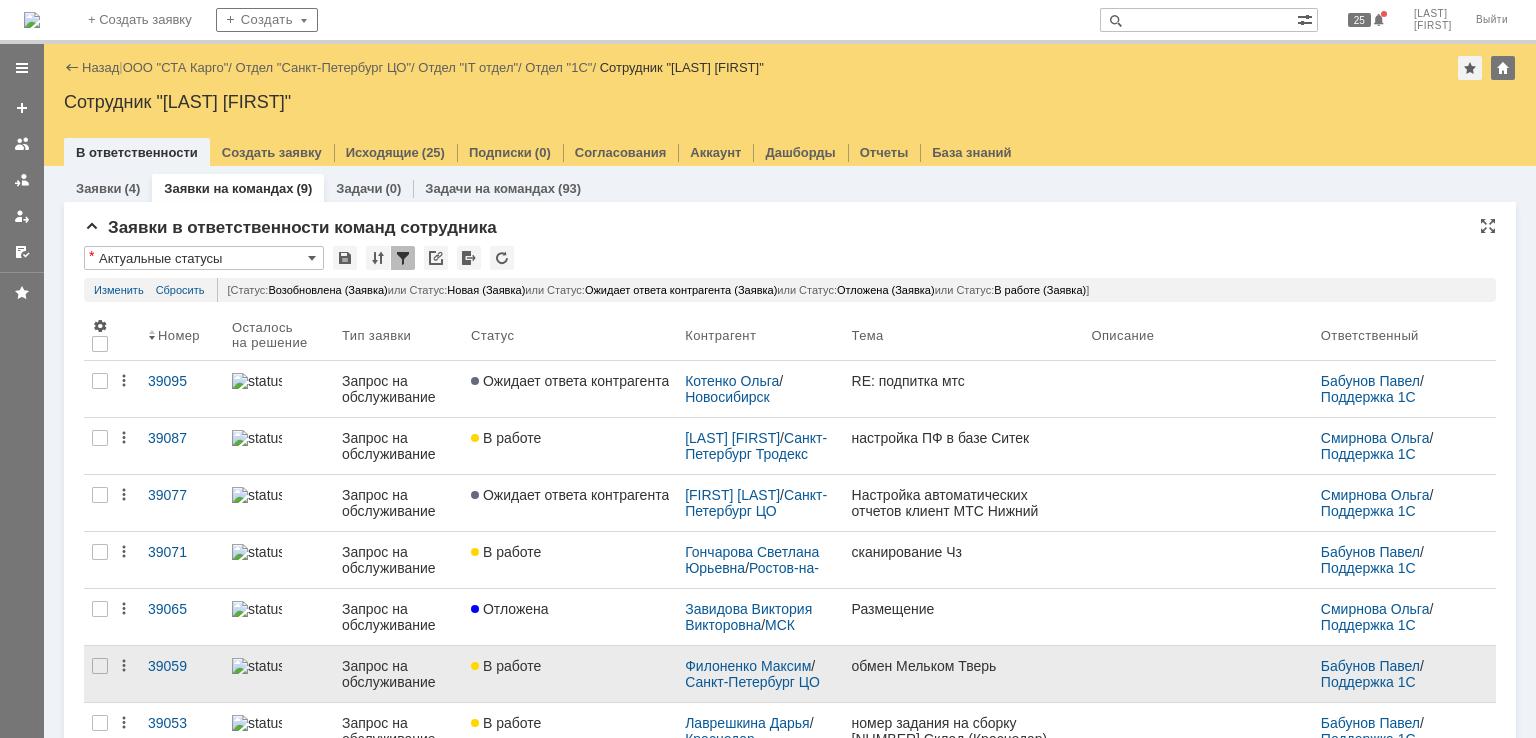 scroll, scrollTop: 0, scrollLeft: 0, axis: both 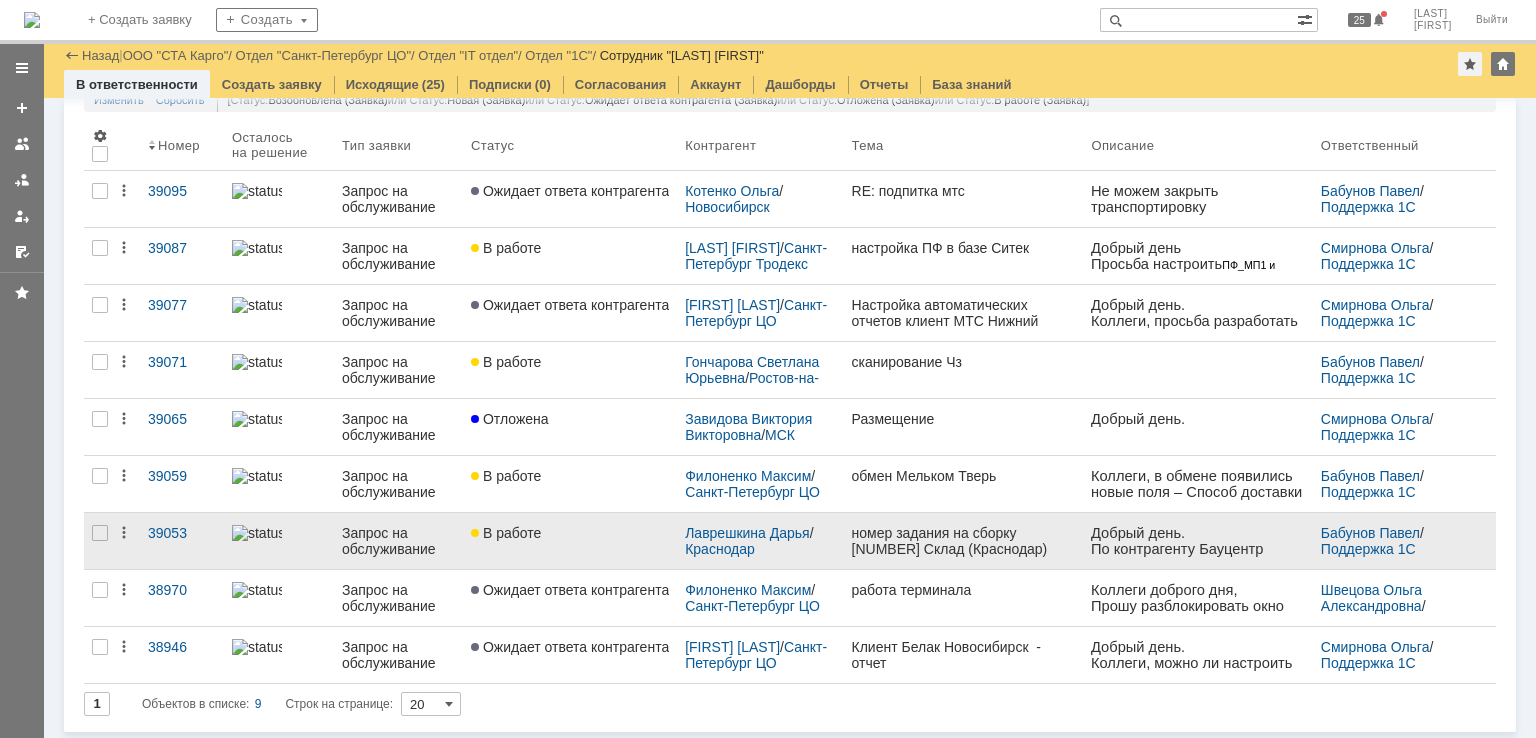 click on "В работе" at bounding box center [570, 541] 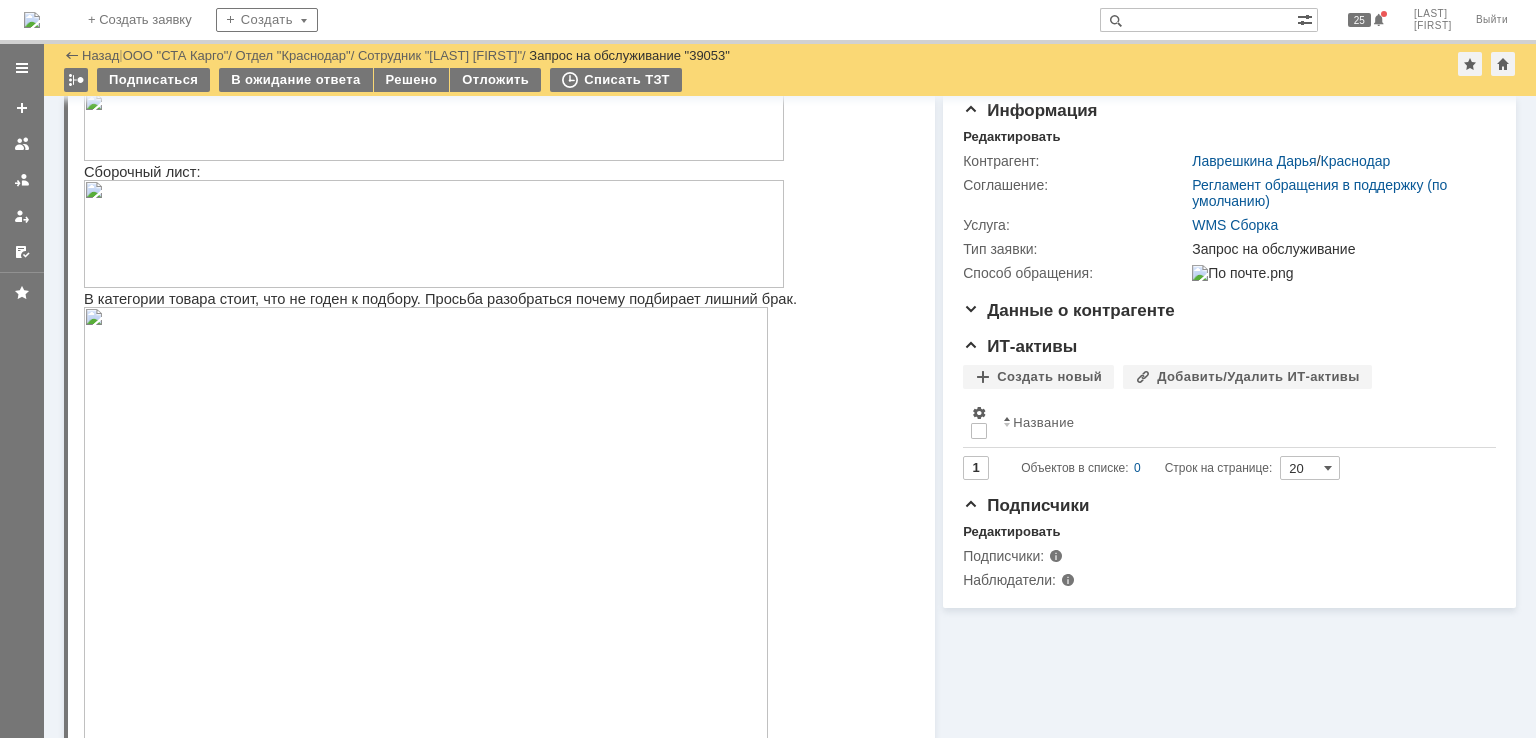 scroll, scrollTop: 0, scrollLeft: 0, axis: both 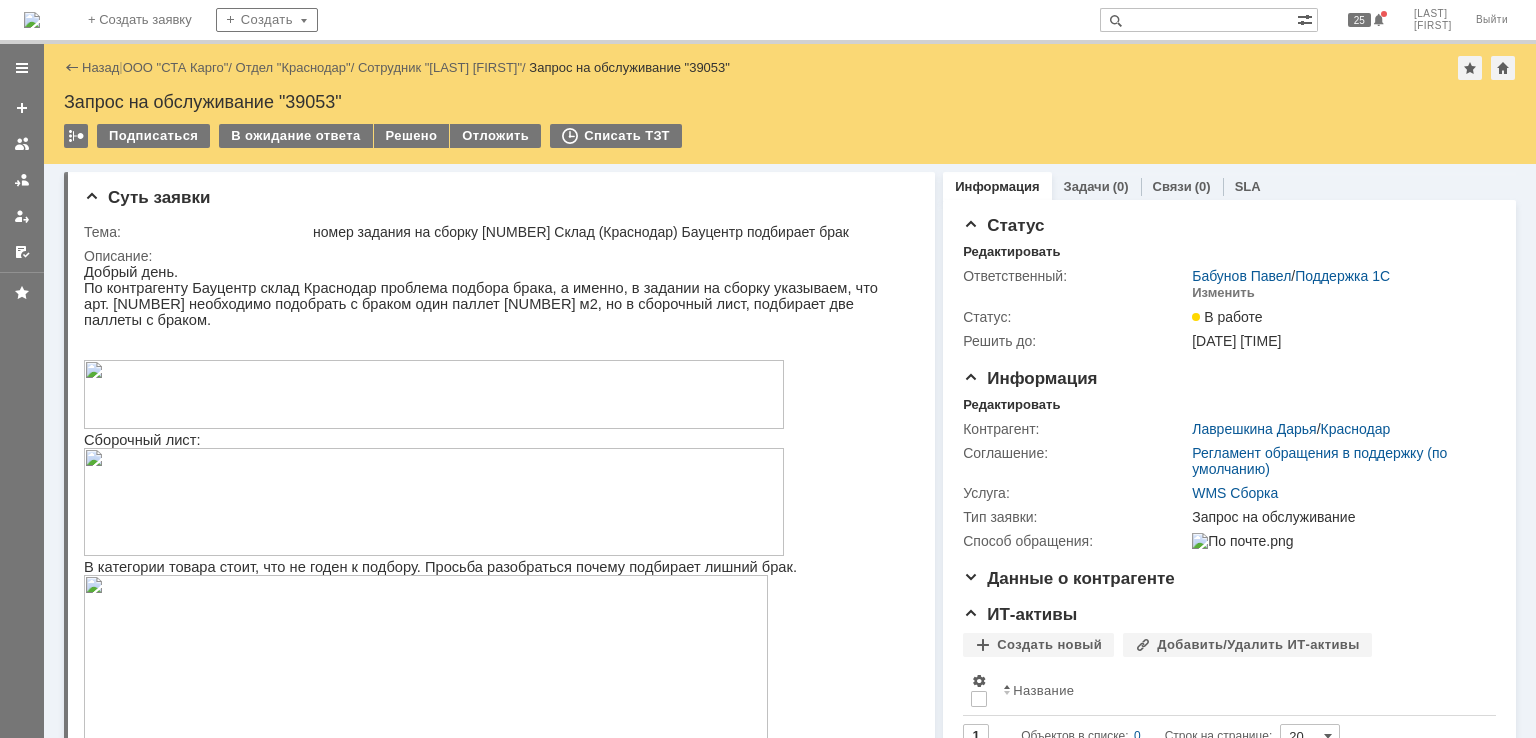 drag, startPoint x: 237, startPoint y: 392, endPoint x: 260, endPoint y: 400, distance: 24.351591 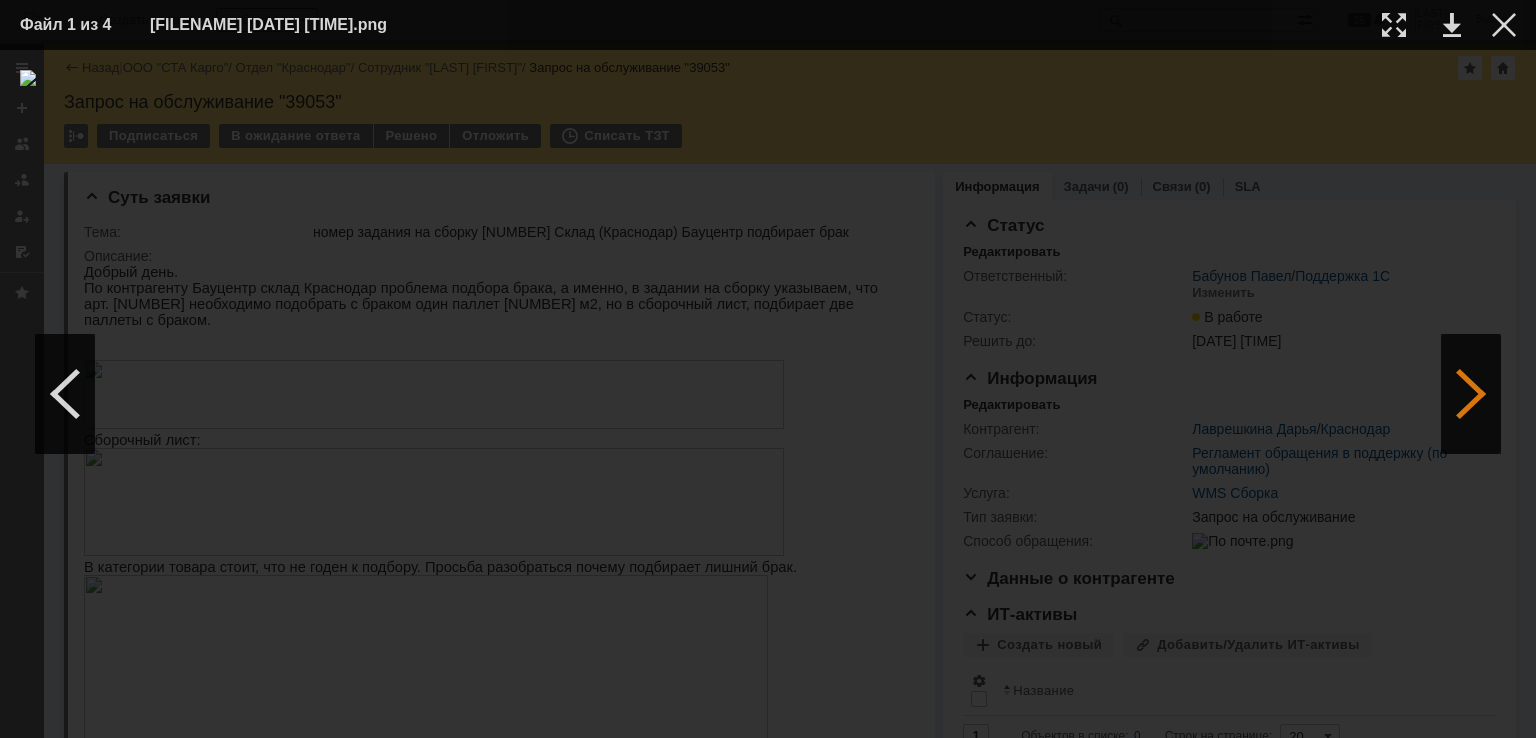 click at bounding box center [1471, 394] 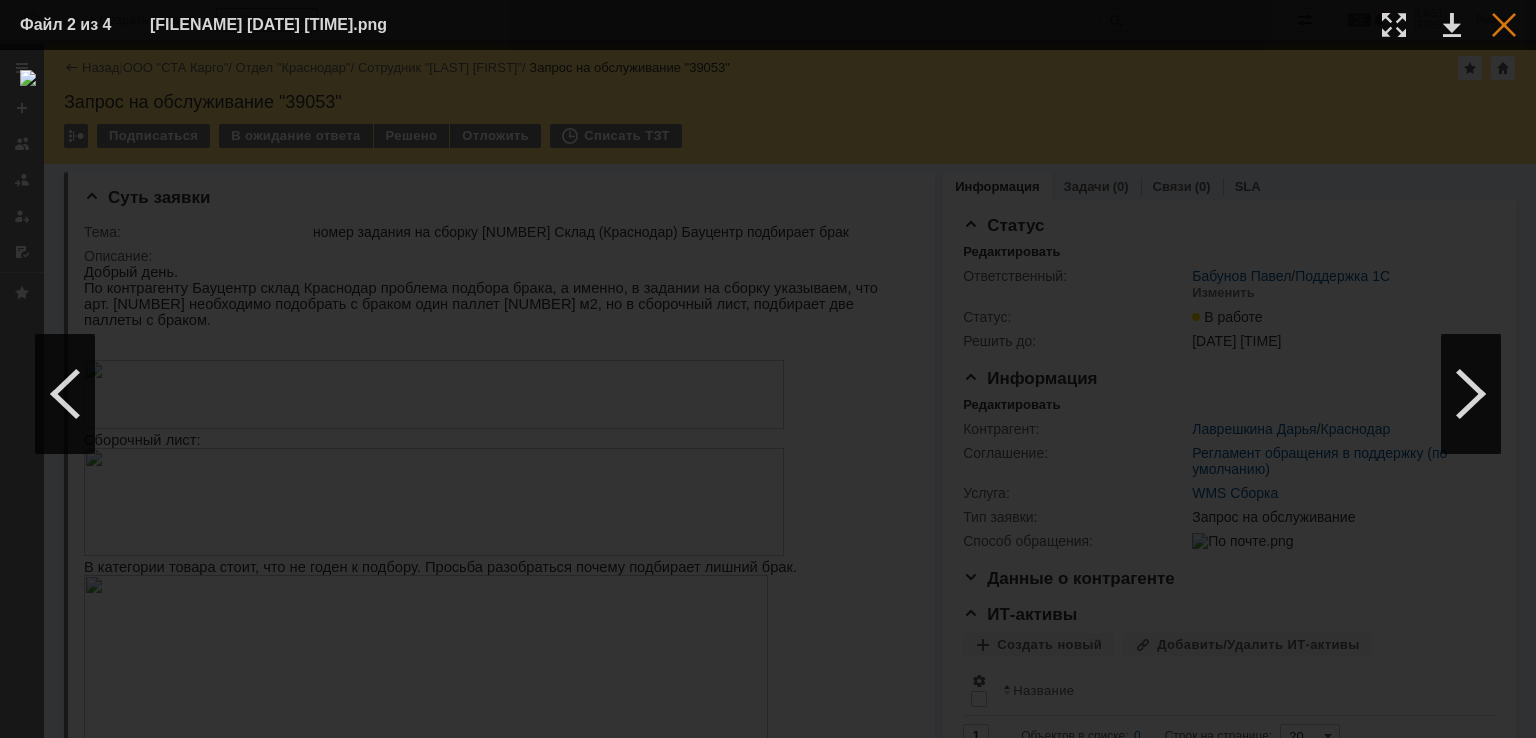 click at bounding box center (1504, 25) 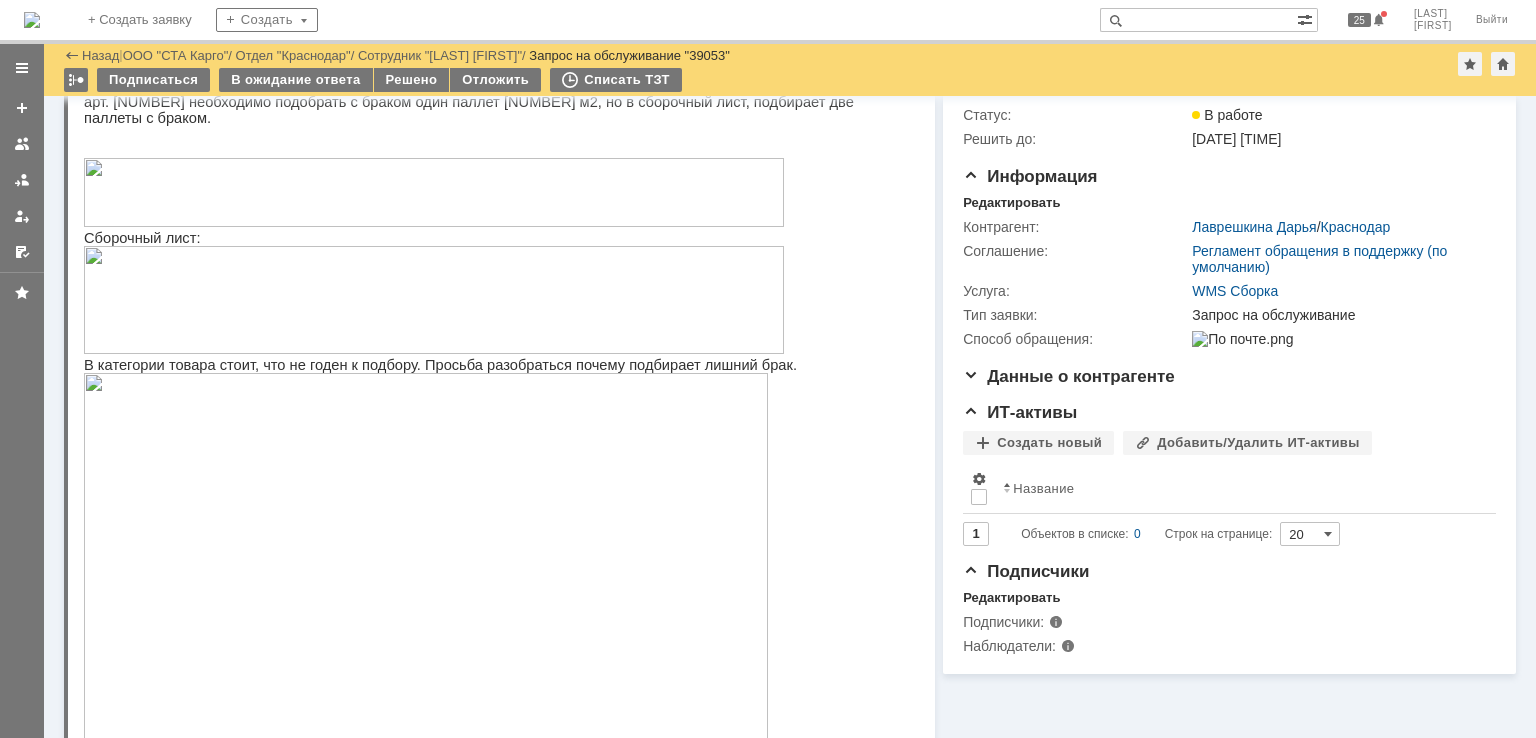 scroll, scrollTop: 100, scrollLeft: 0, axis: vertical 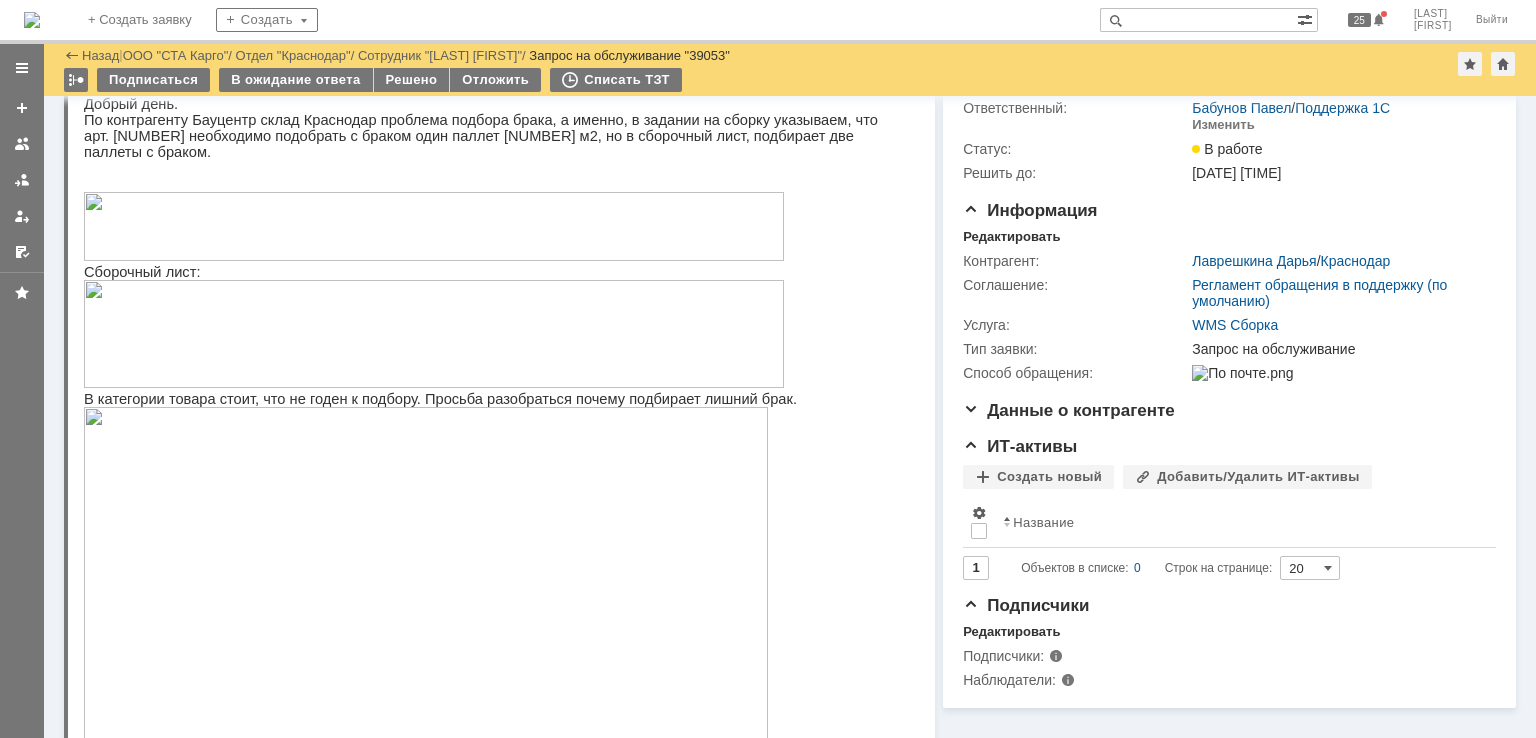 click at bounding box center (434, 226) 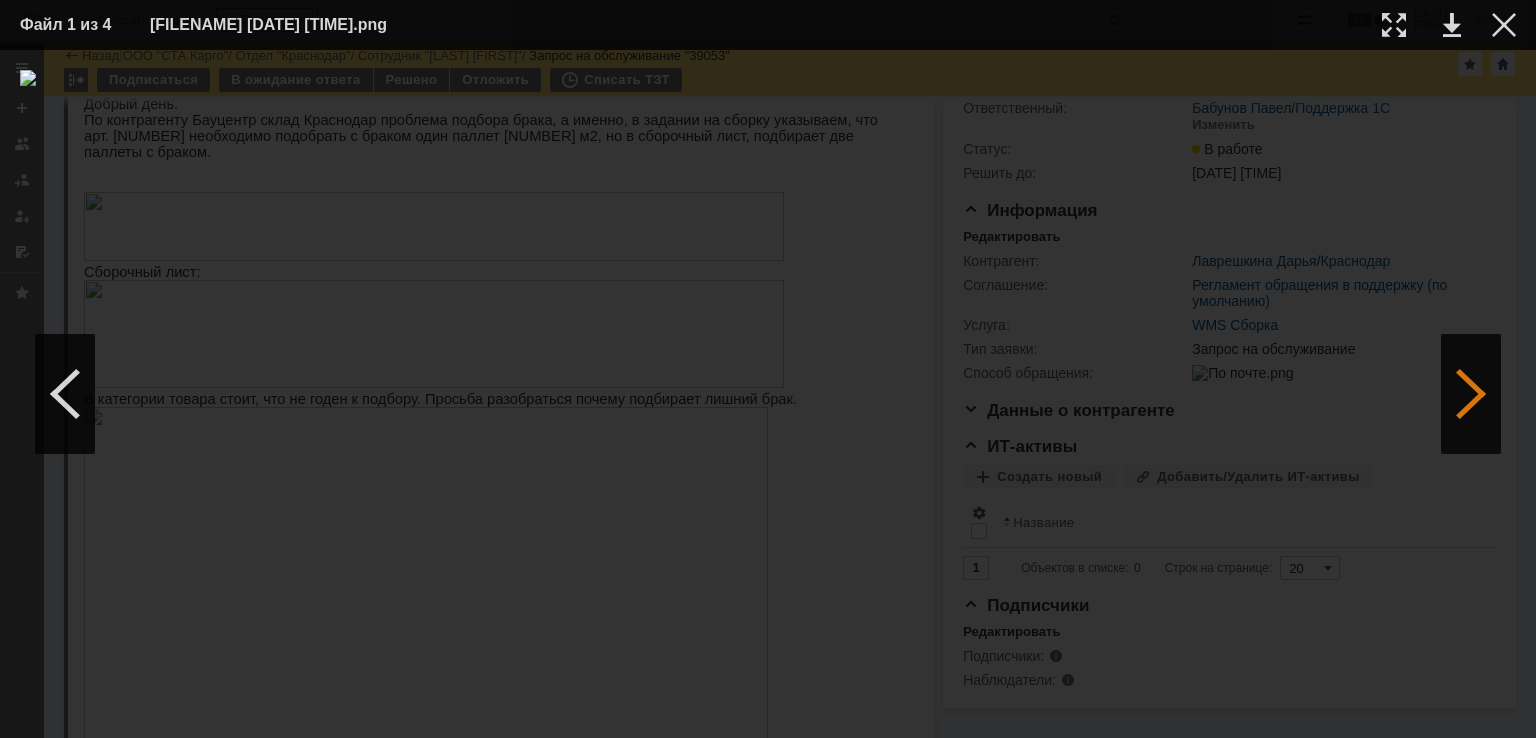 click at bounding box center (1471, 394) 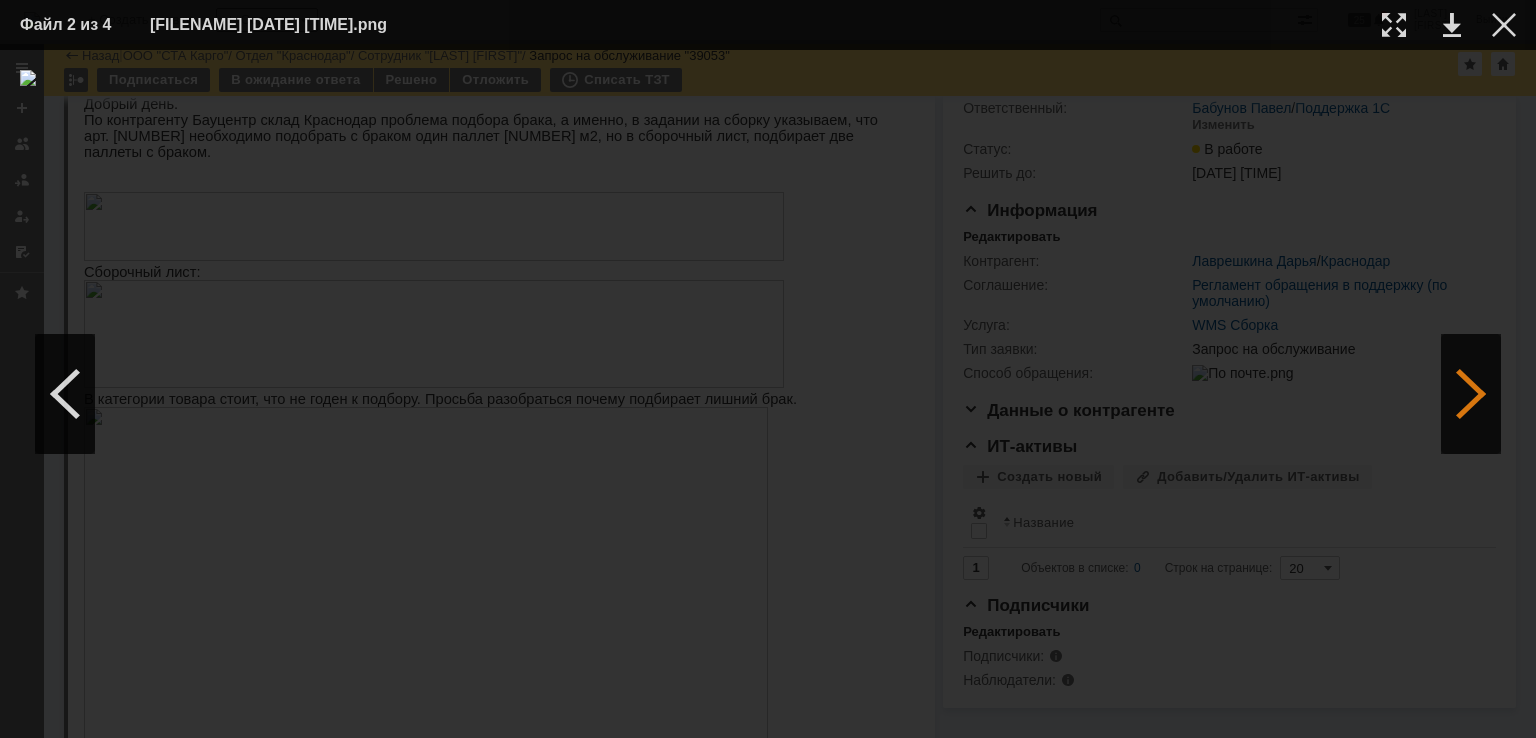 click at bounding box center [1471, 394] 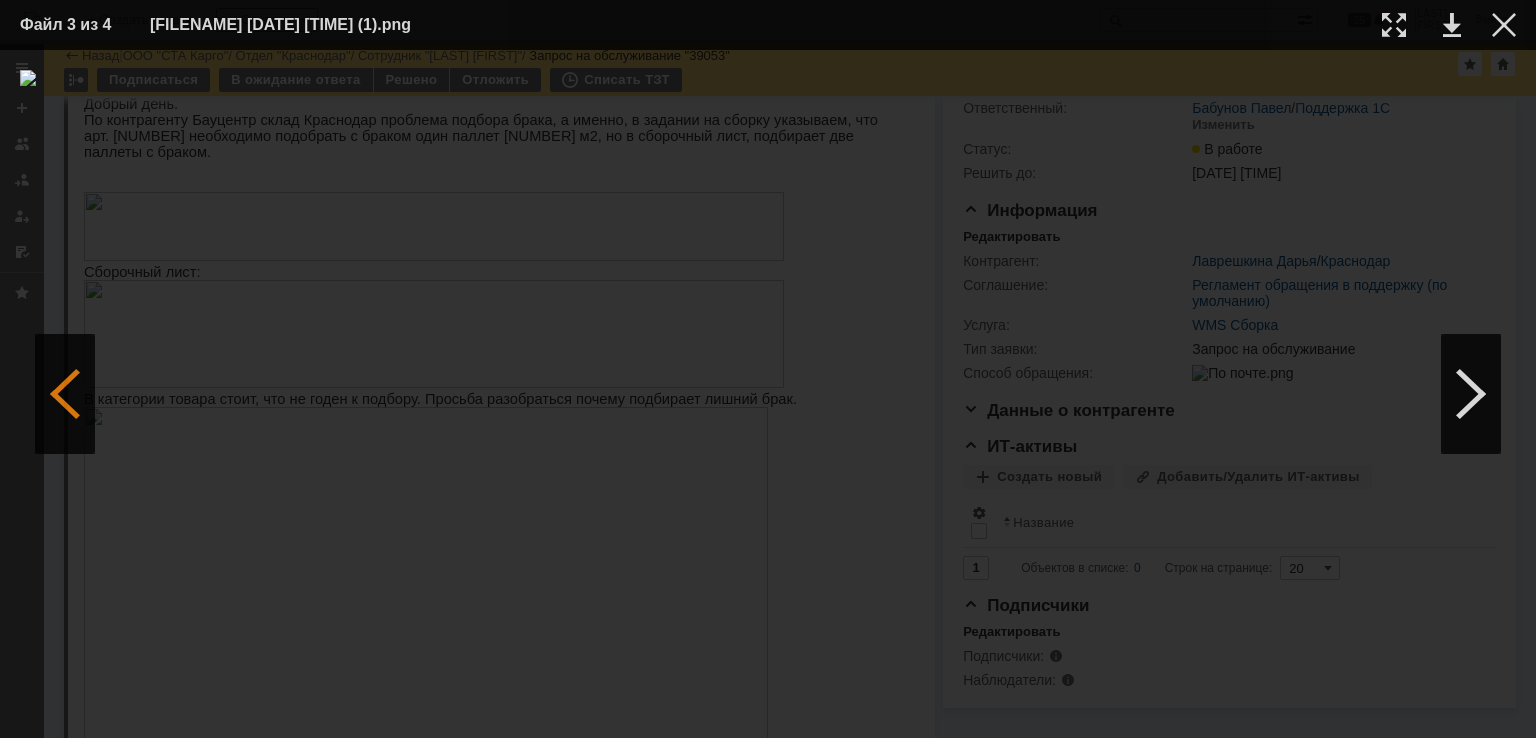 click at bounding box center [65, 394] 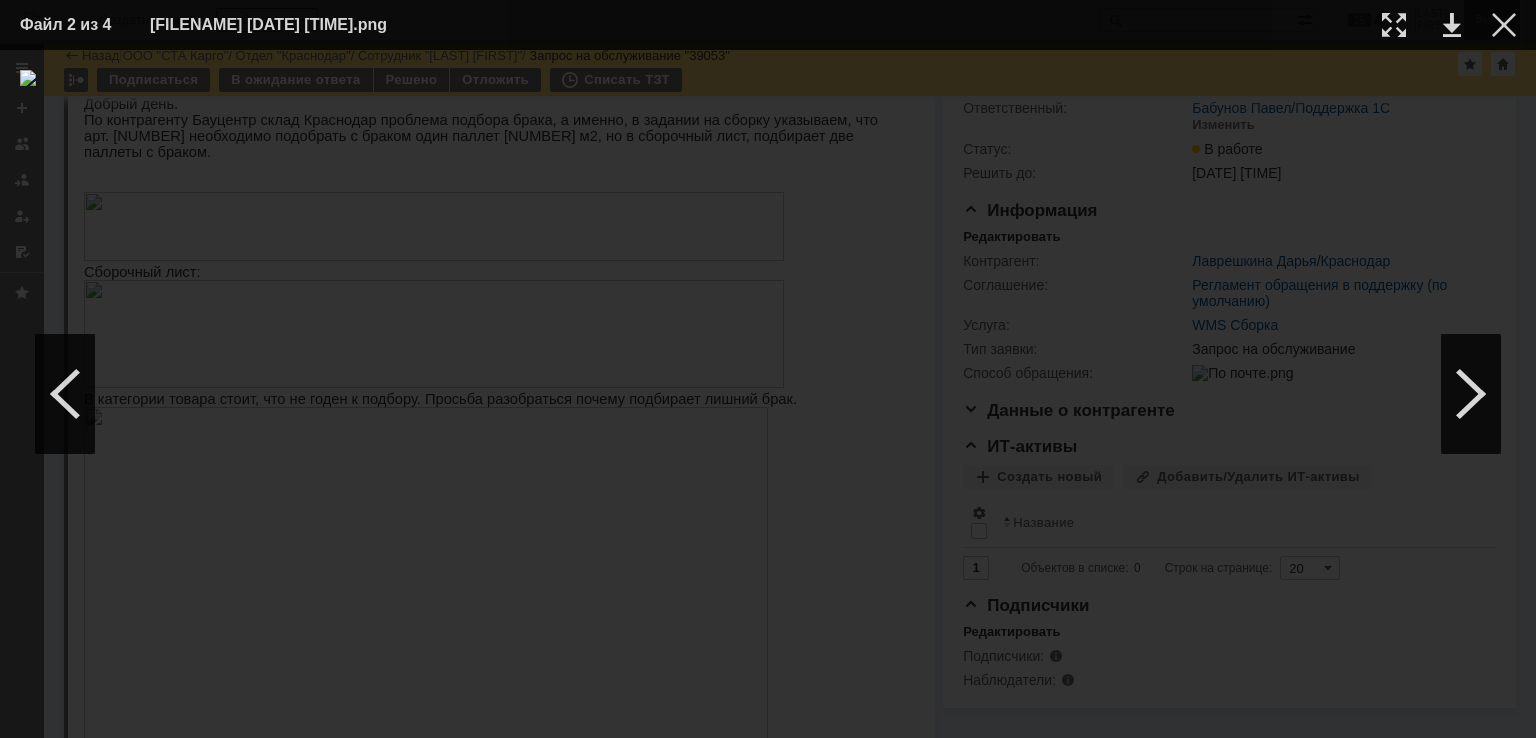 click at bounding box center [1504, 25] 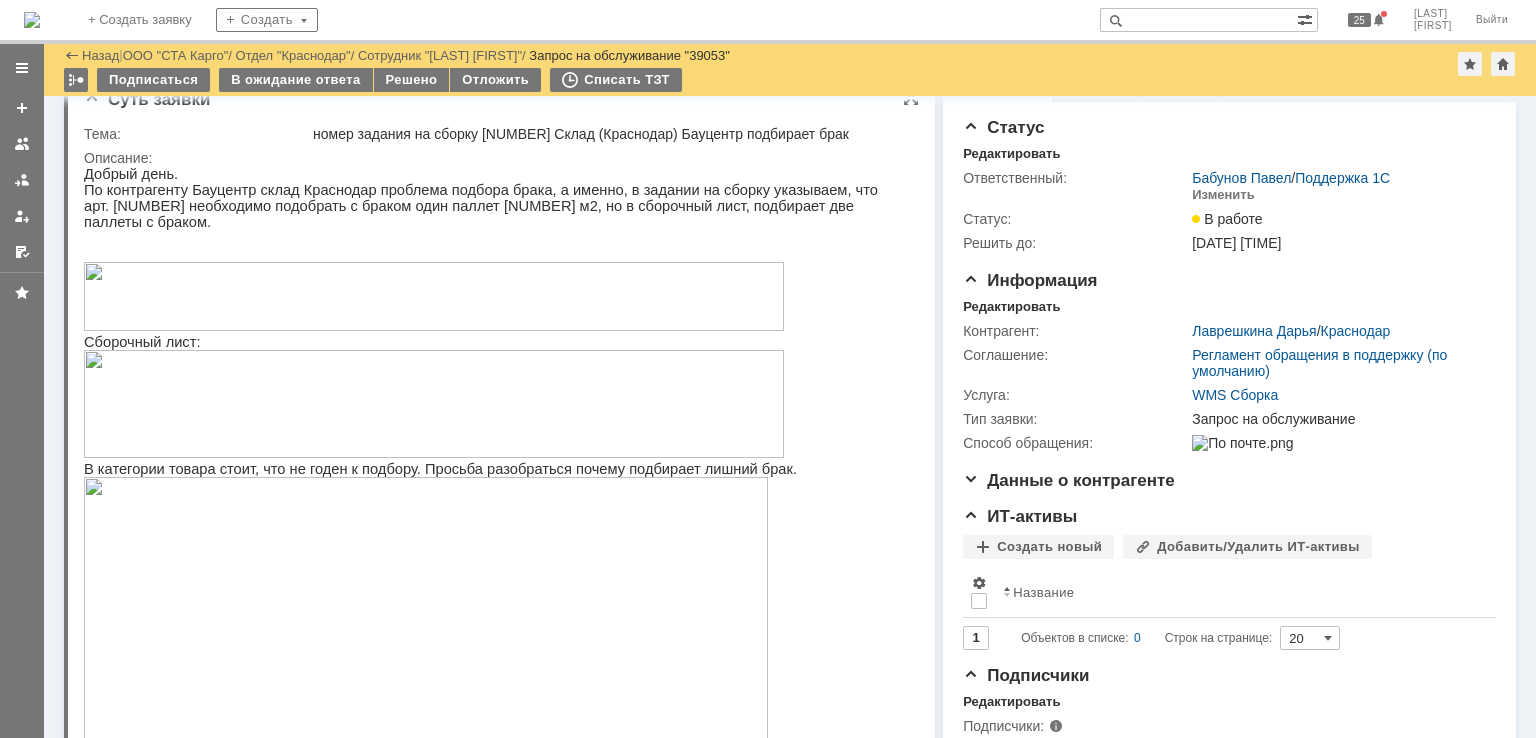 scroll, scrollTop: 0, scrollLeft: 0, axis: both 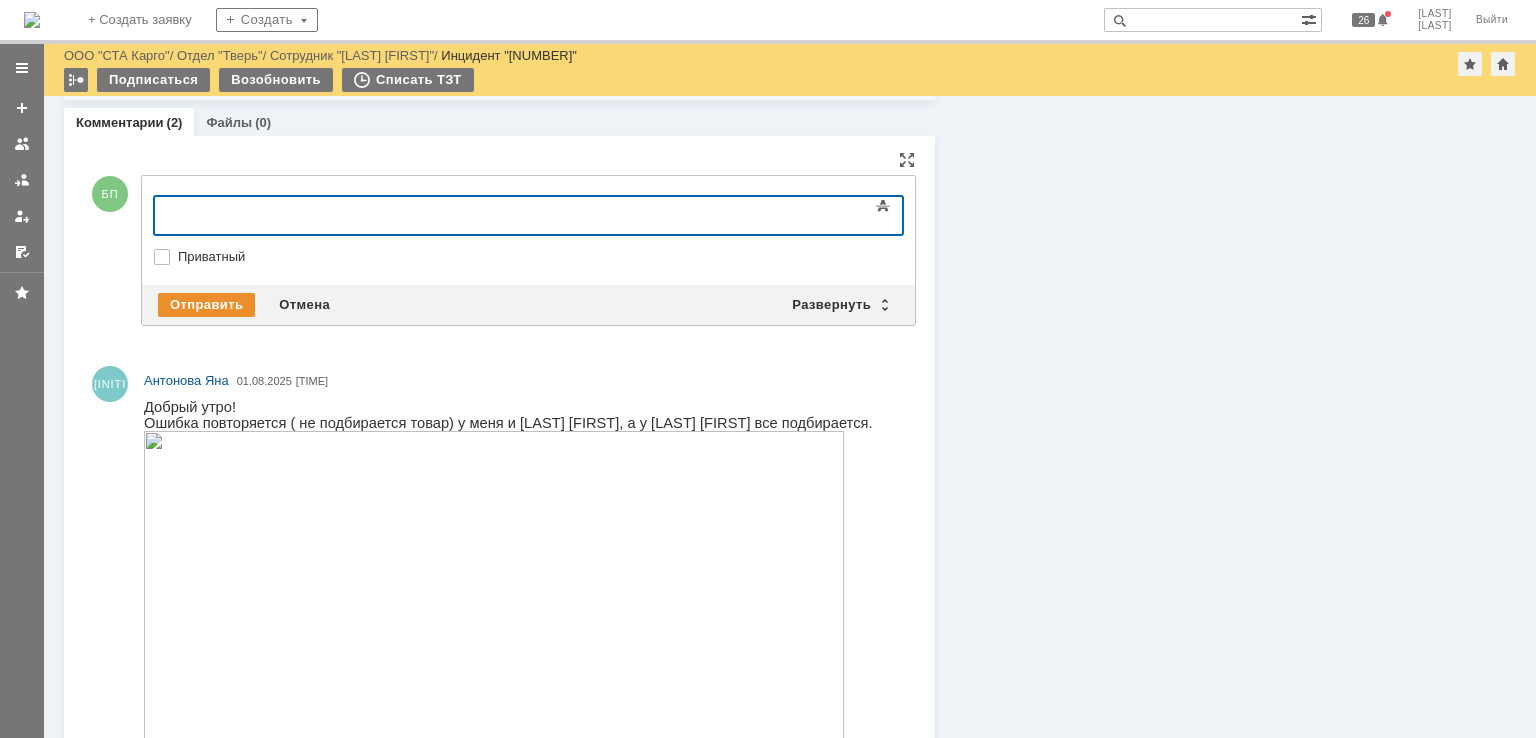 type 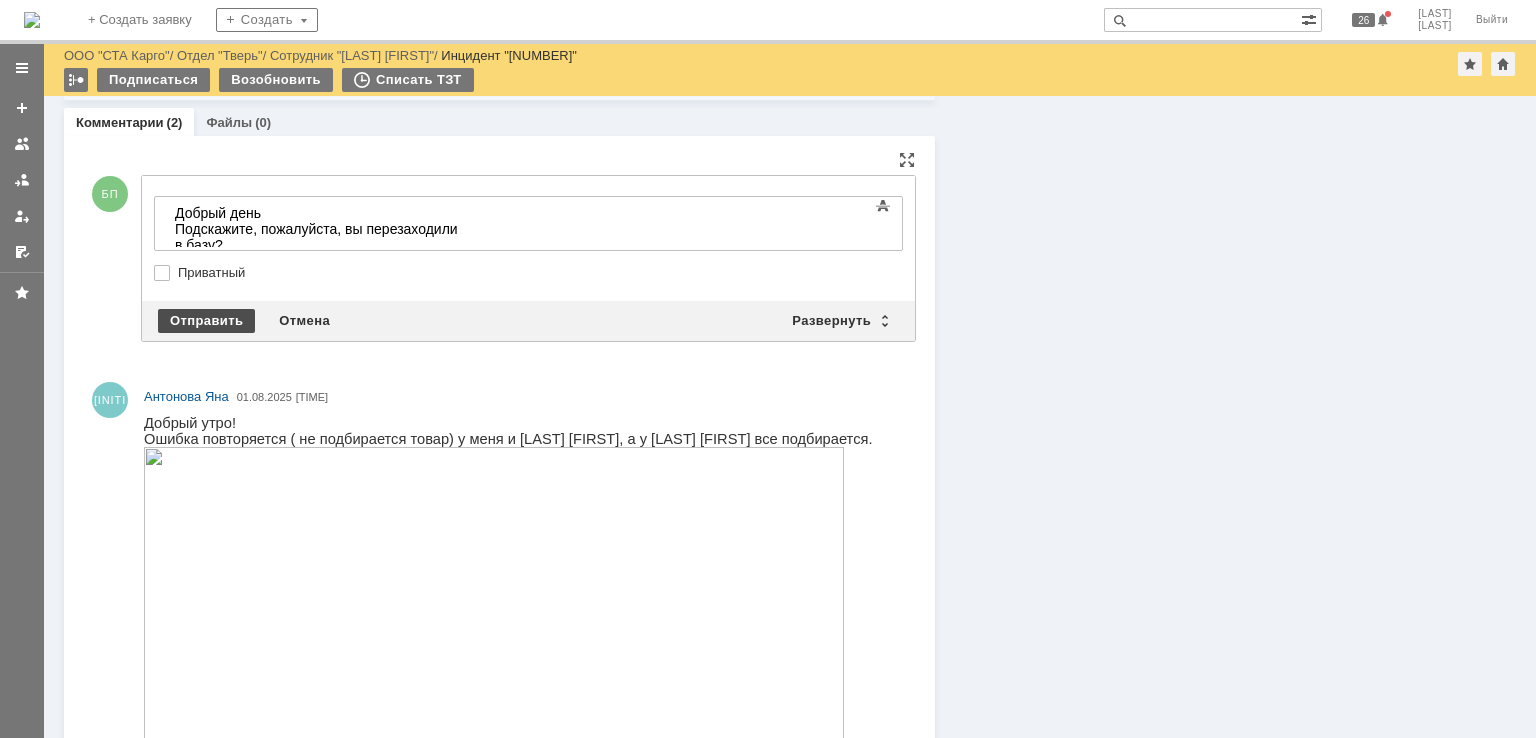click on "Отправить" at bounding box center (206, 321) 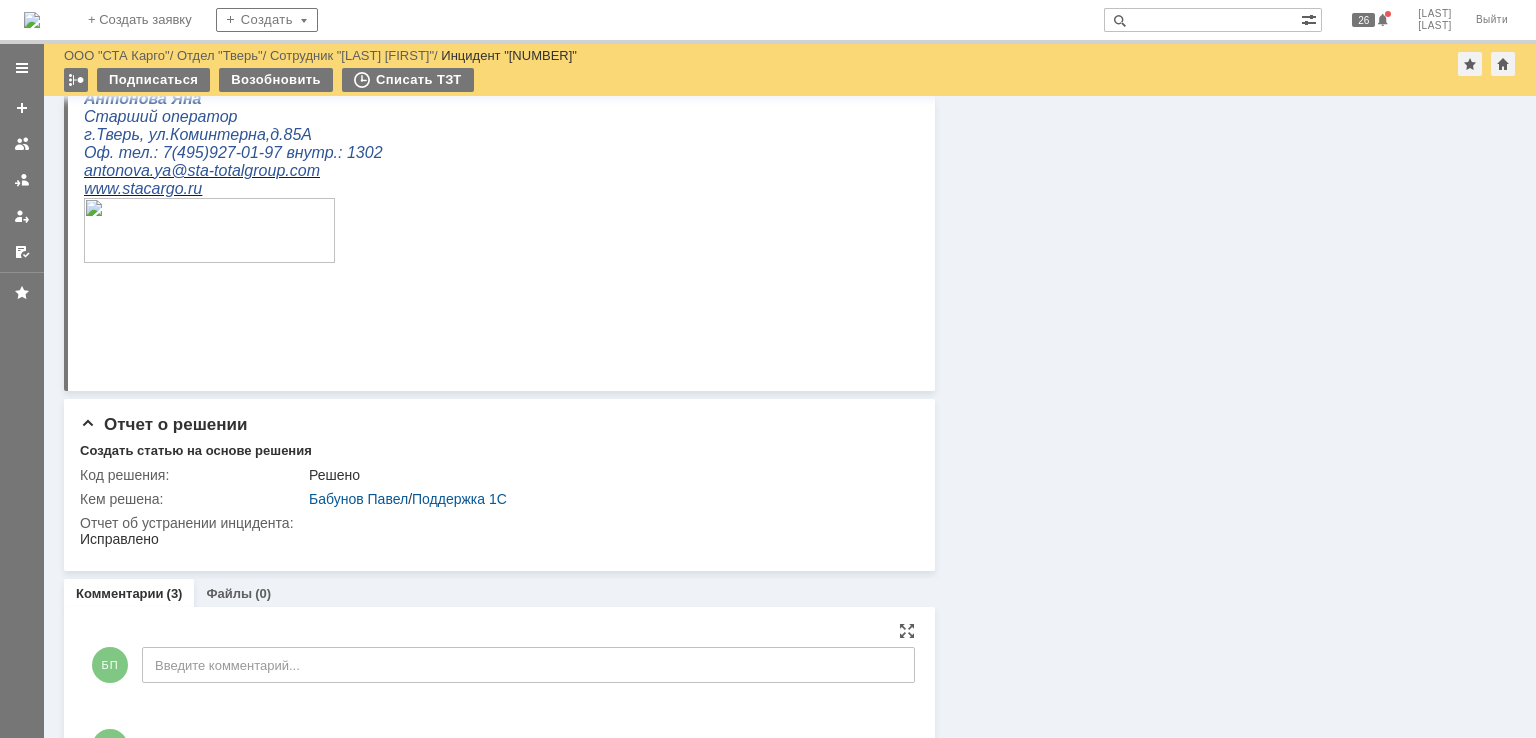 scroll, scrollTop: 1050, scrollLeft: 0, axis: vertical 